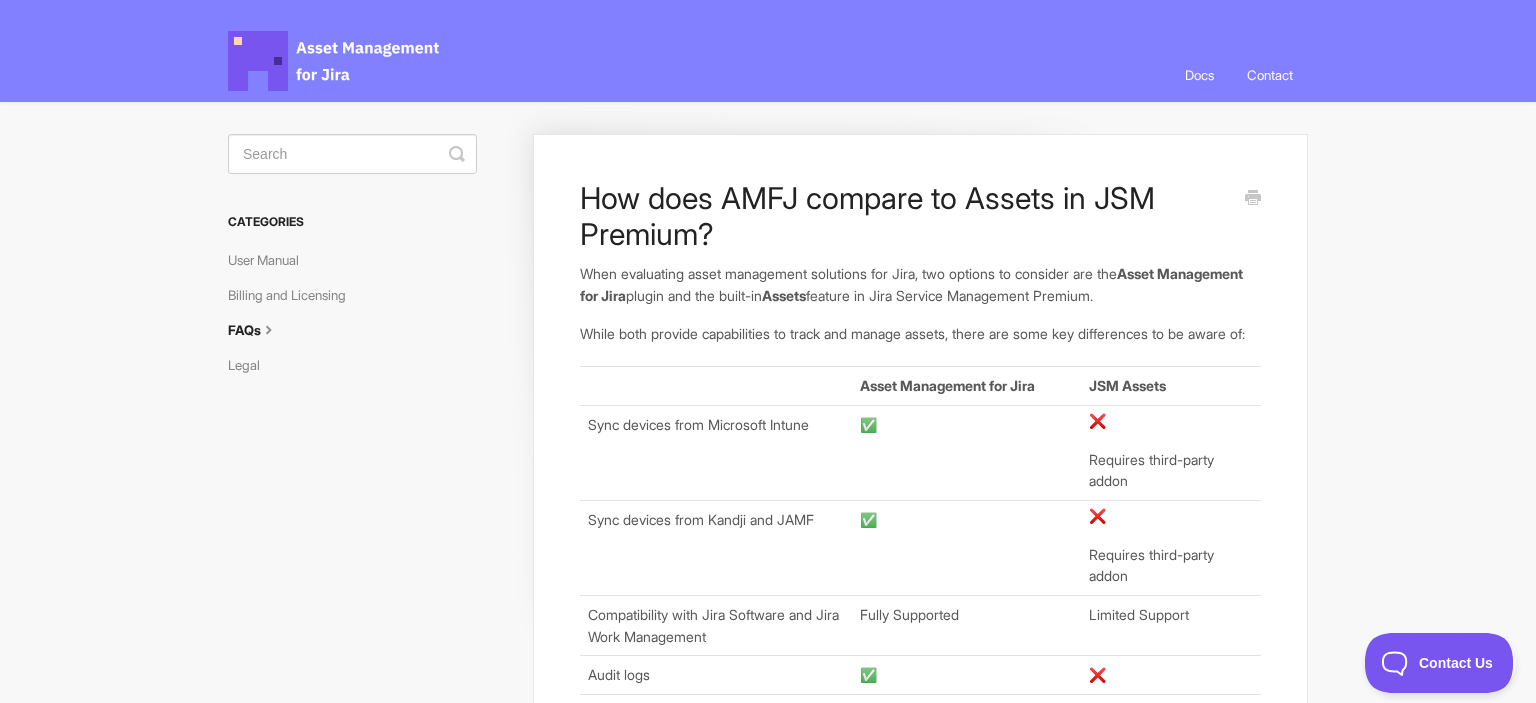 scroll, scrollTop: 0, scrollLeft: 0, axis: both 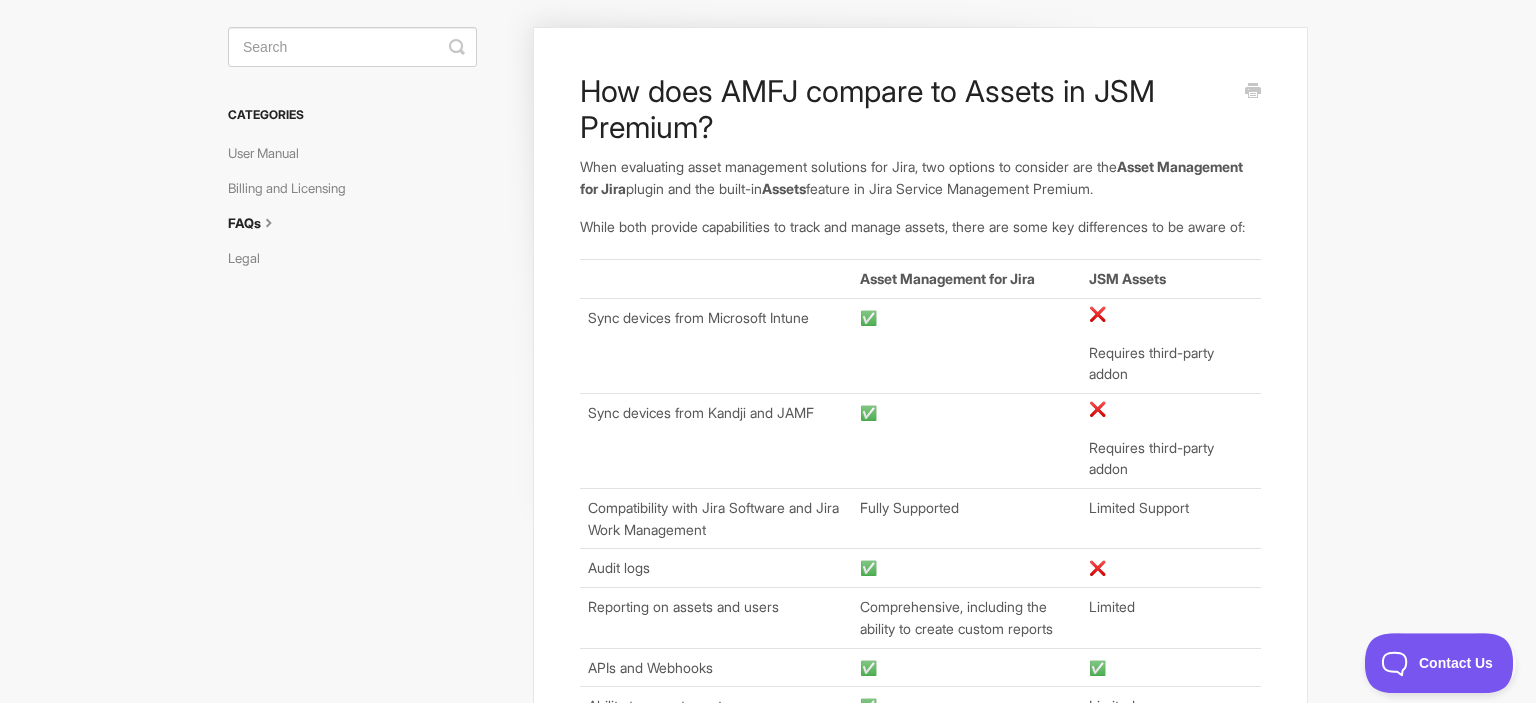 click on "Asset Management for Jira Docs
Toggle Navigation
Docs
Contact
Contact
How does AMFJ compare to Assets in JSM Premium?
When evaluating asset management solutions for Jira, two options to consider are the  Asset Management for Jira  plugin and the built-in  Assets  feature in Jira Service Management Premium." at bounding box center [768, 491] 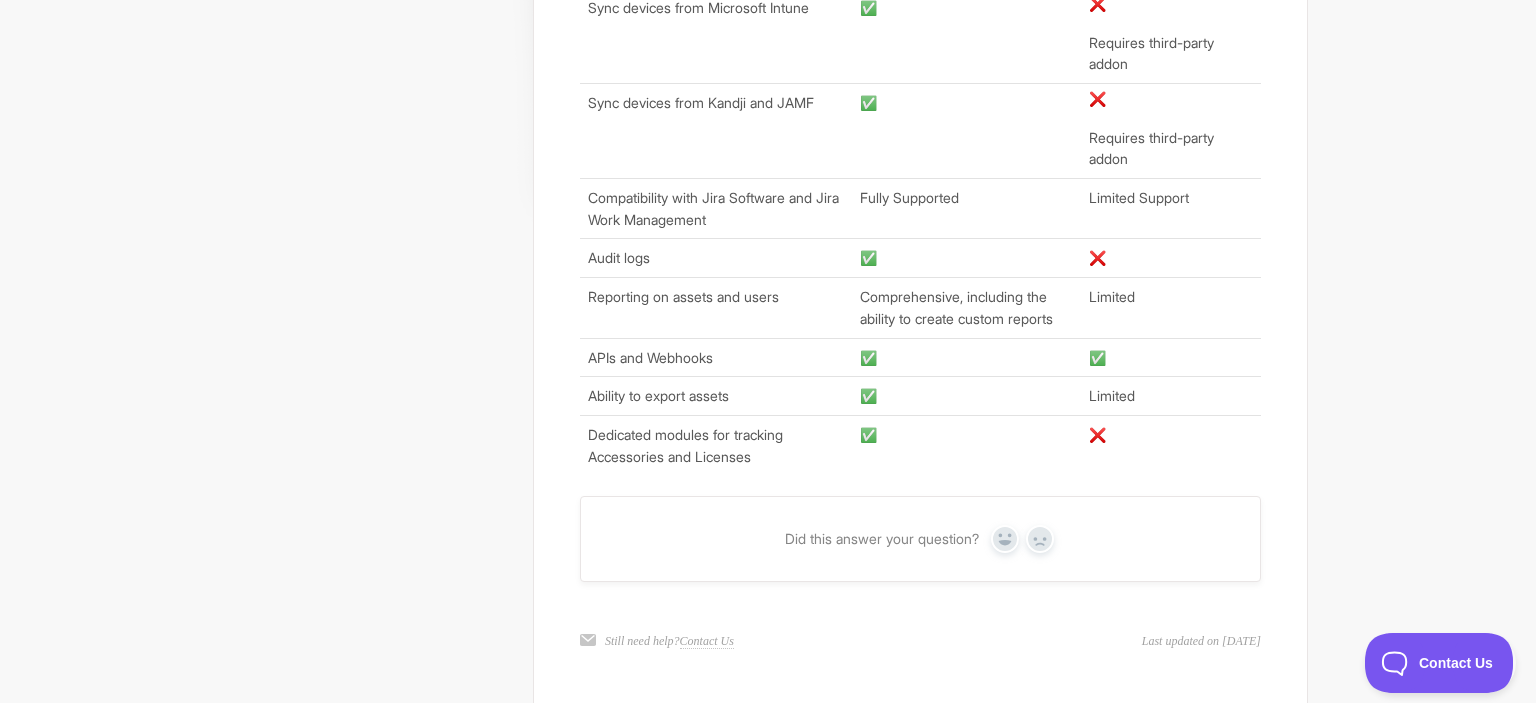 scroll, scrollTop: 424, scrollLeft: 0, axis: vertical 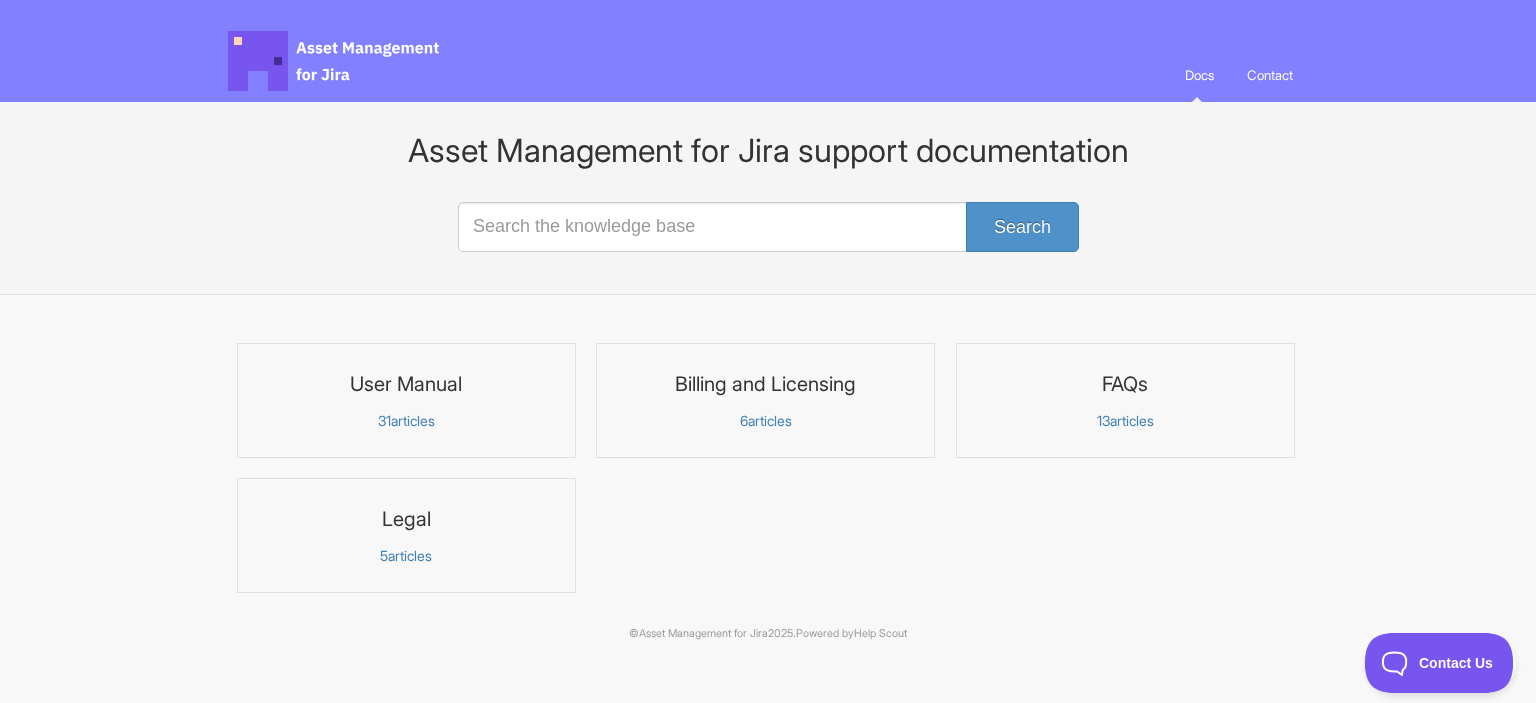 click on "6  articles" at bounding box center (765, 421) 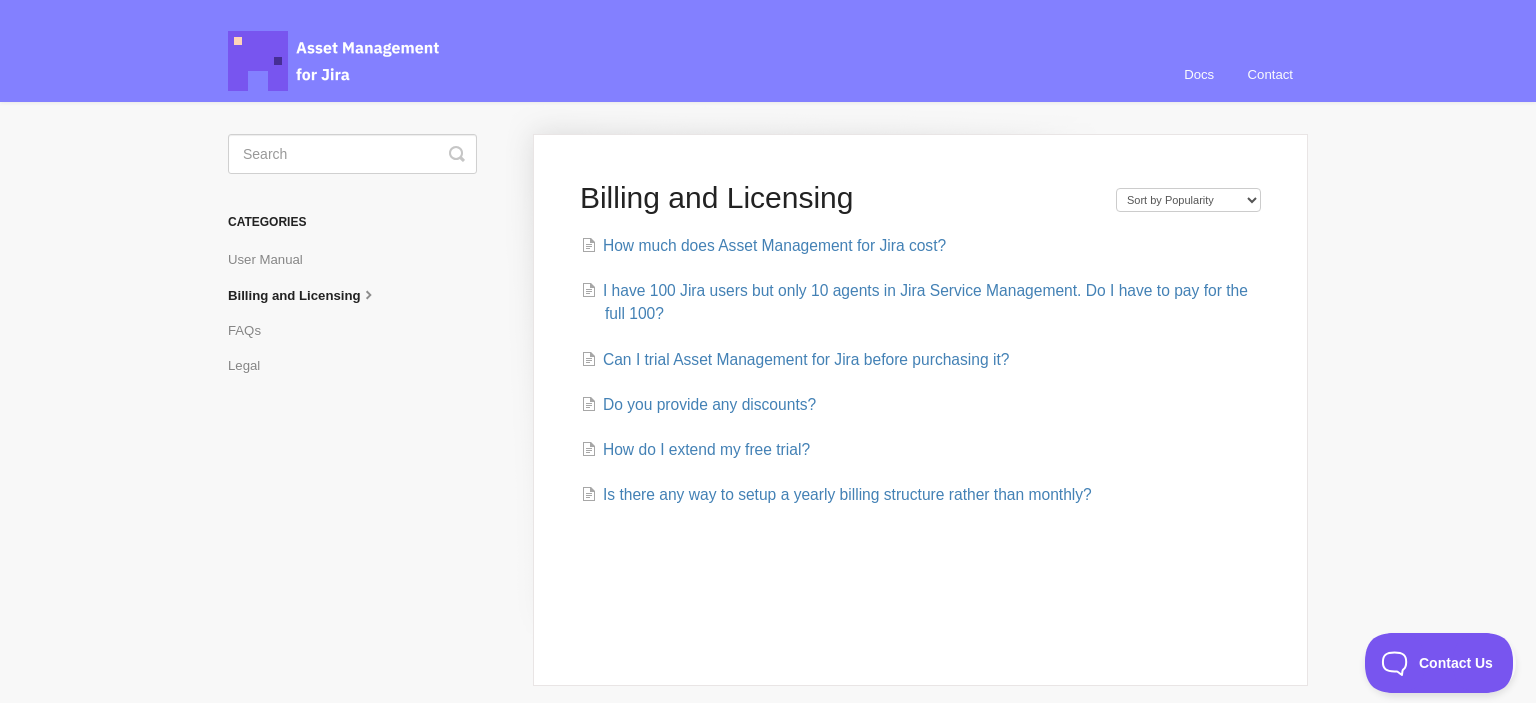 scroll, scrollTop: 0, scrollLeft: 0, axis: both 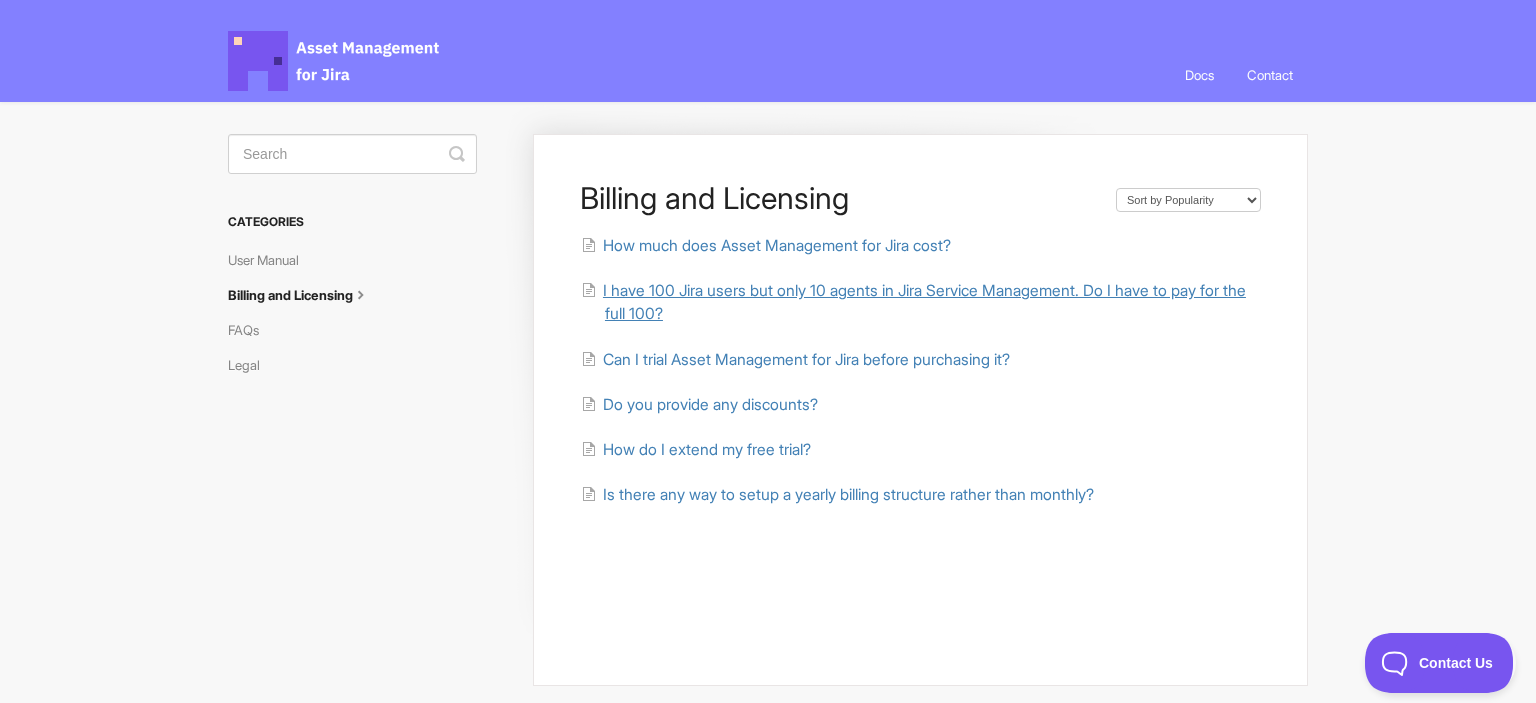 click on "I have 100 Jira users but only 10 agents in Jira Service Management. Do I have to pay for the full 100?" at bounding box center [924, 302] 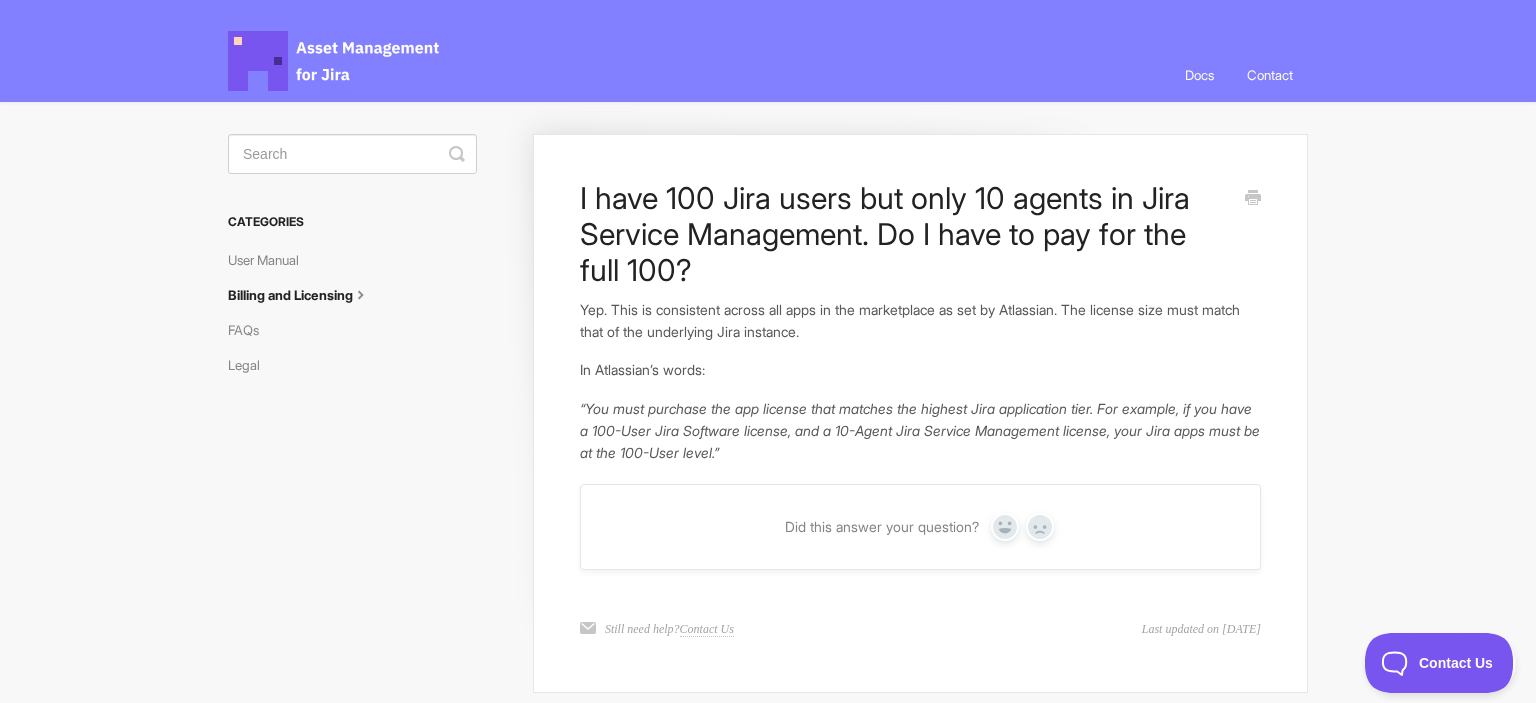 scroll, scrollTop: 0, scrollLeft: 0, axis: both 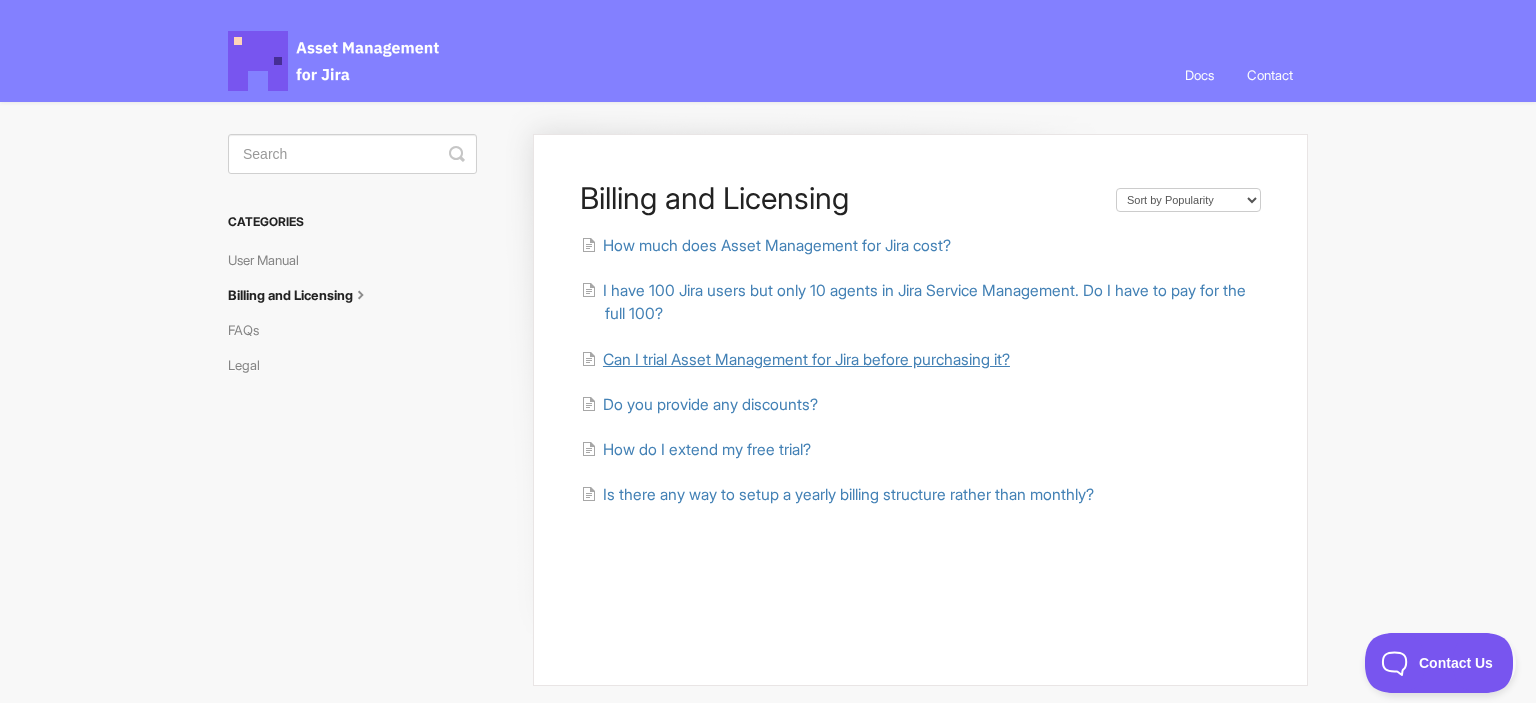 click on "Can I trial Asset Management for Jira before purchasing it?" at bounding box center [806, 359] 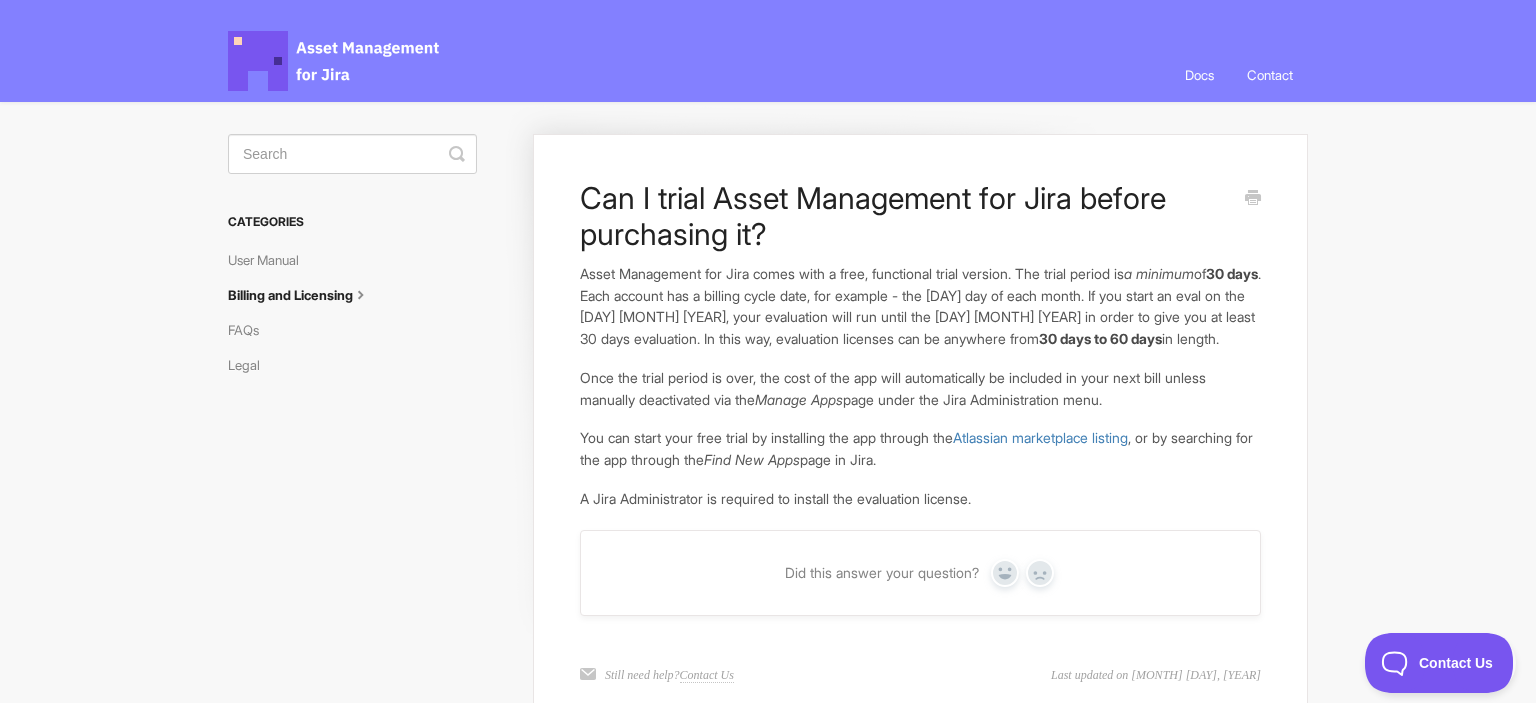 scroll, scrollTop: 0, scrollLeft: 0, axis: both 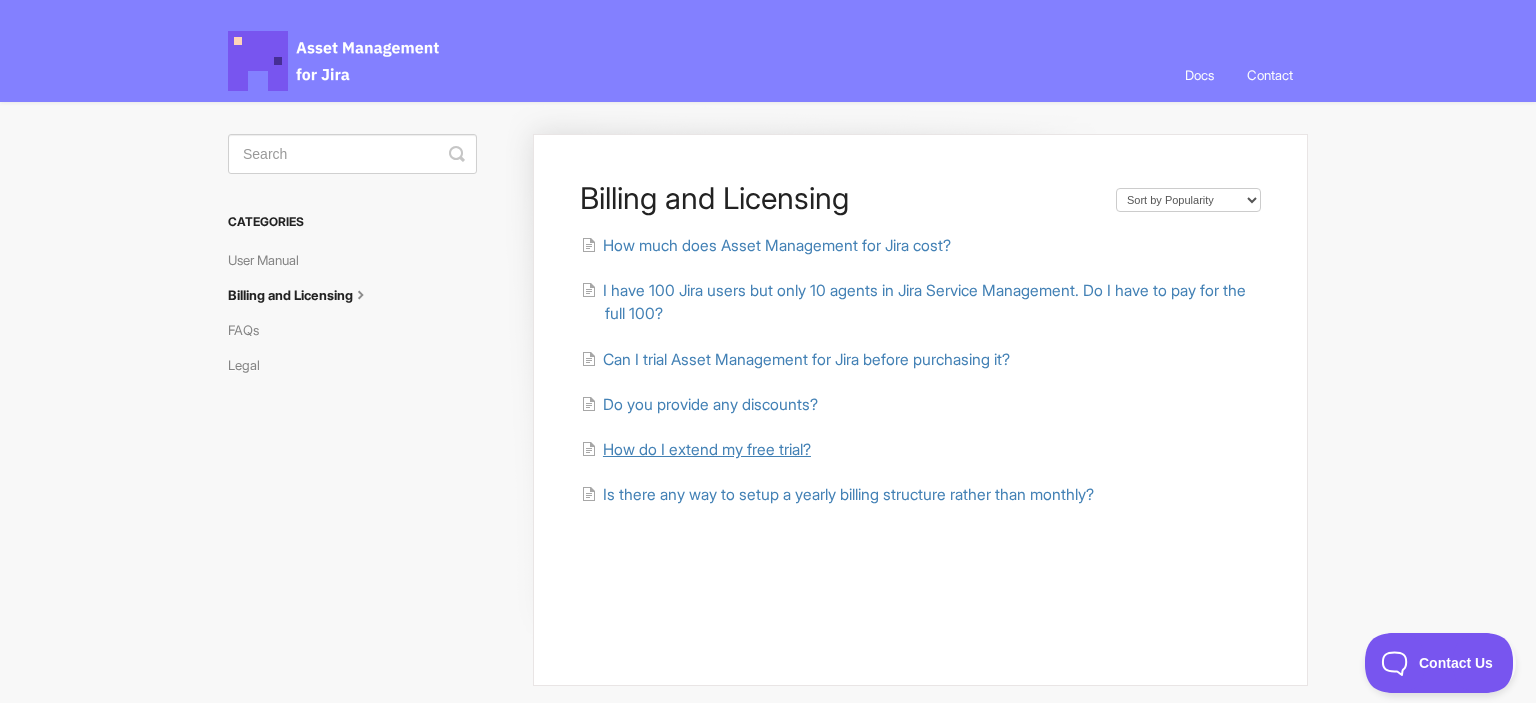 click on "How do I extend my free trial?" at bounding box center (707, 449) 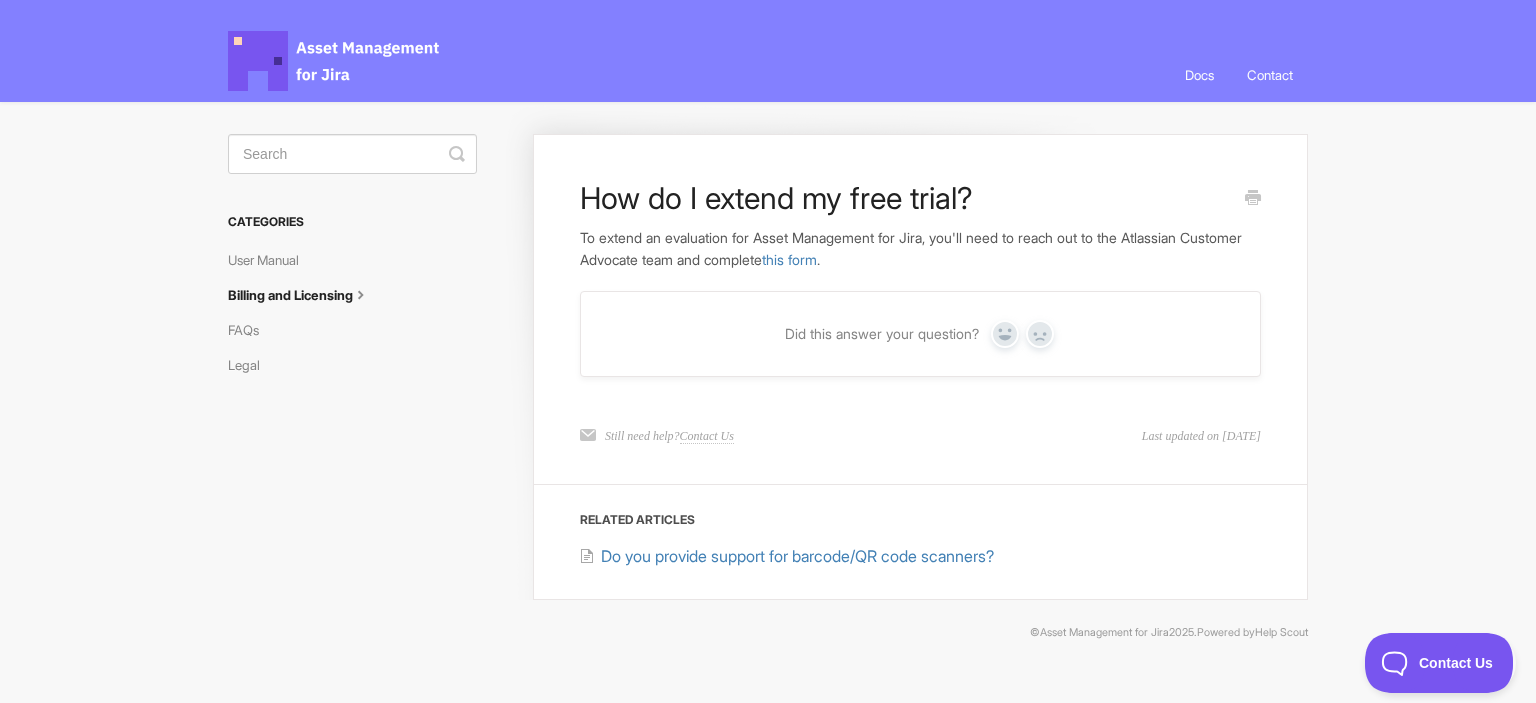scroll, scrollTop: 0, scrollLeft: 0, axis: both 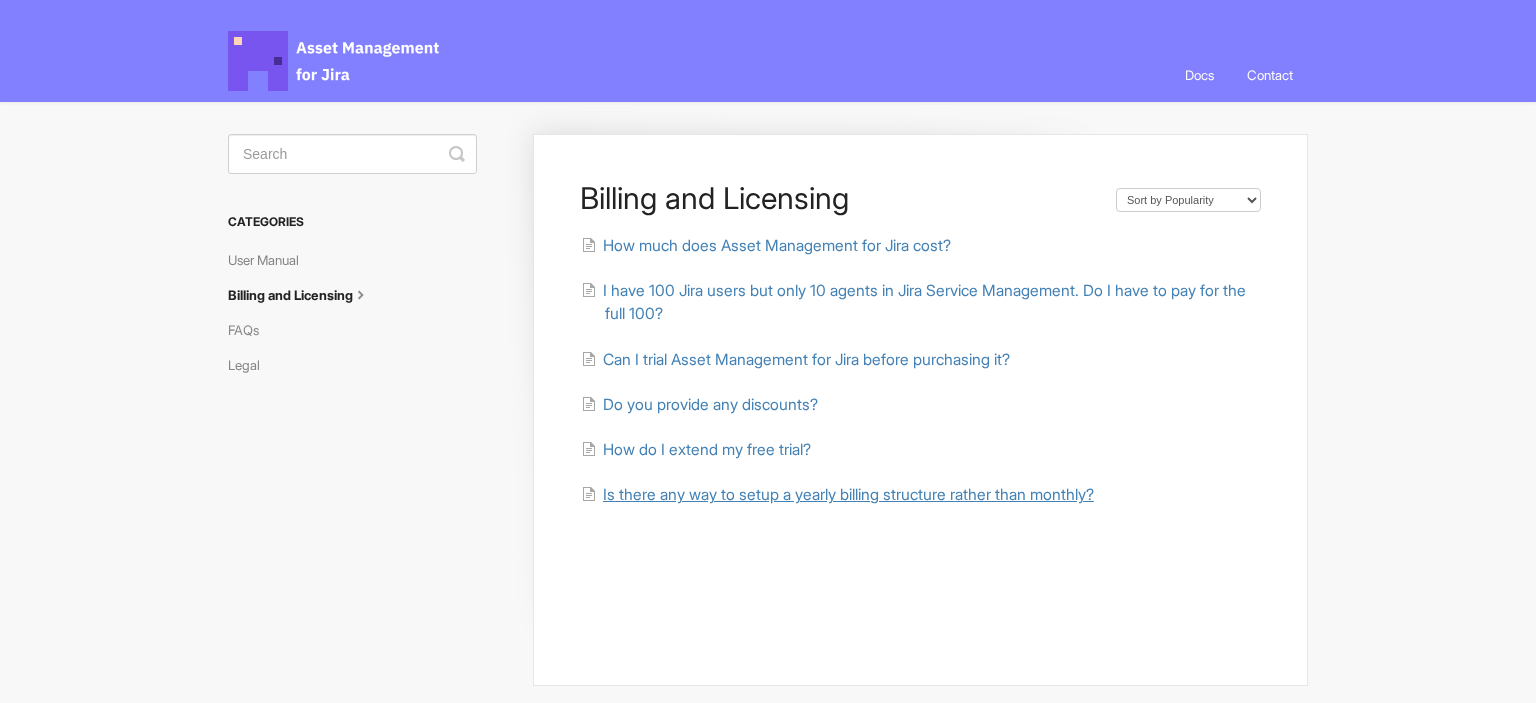 click on "Is there any way to setup a yearly billing structure rather than monthly?" at bounding box center [848, 494] 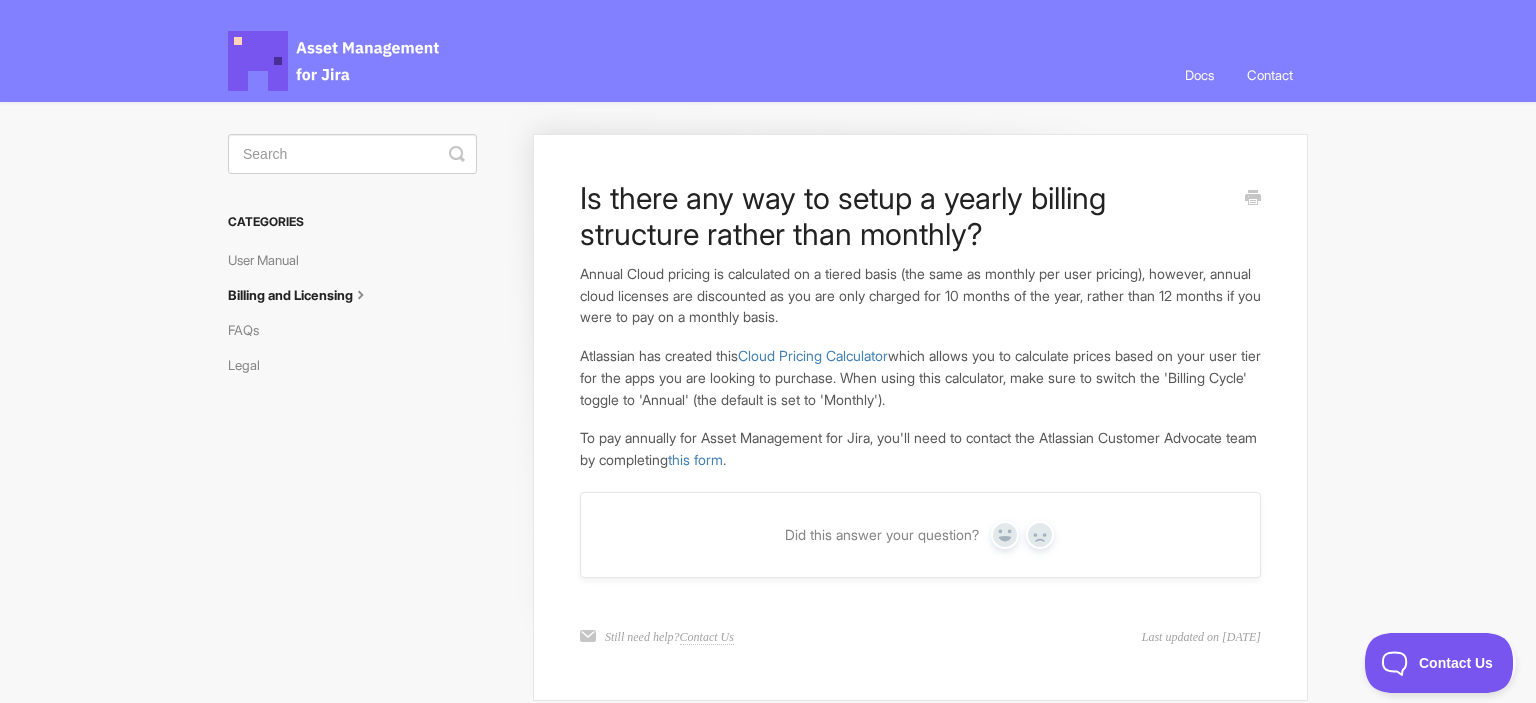 scroll, scrollTop: 0, scrollLeft: 0, axis: both 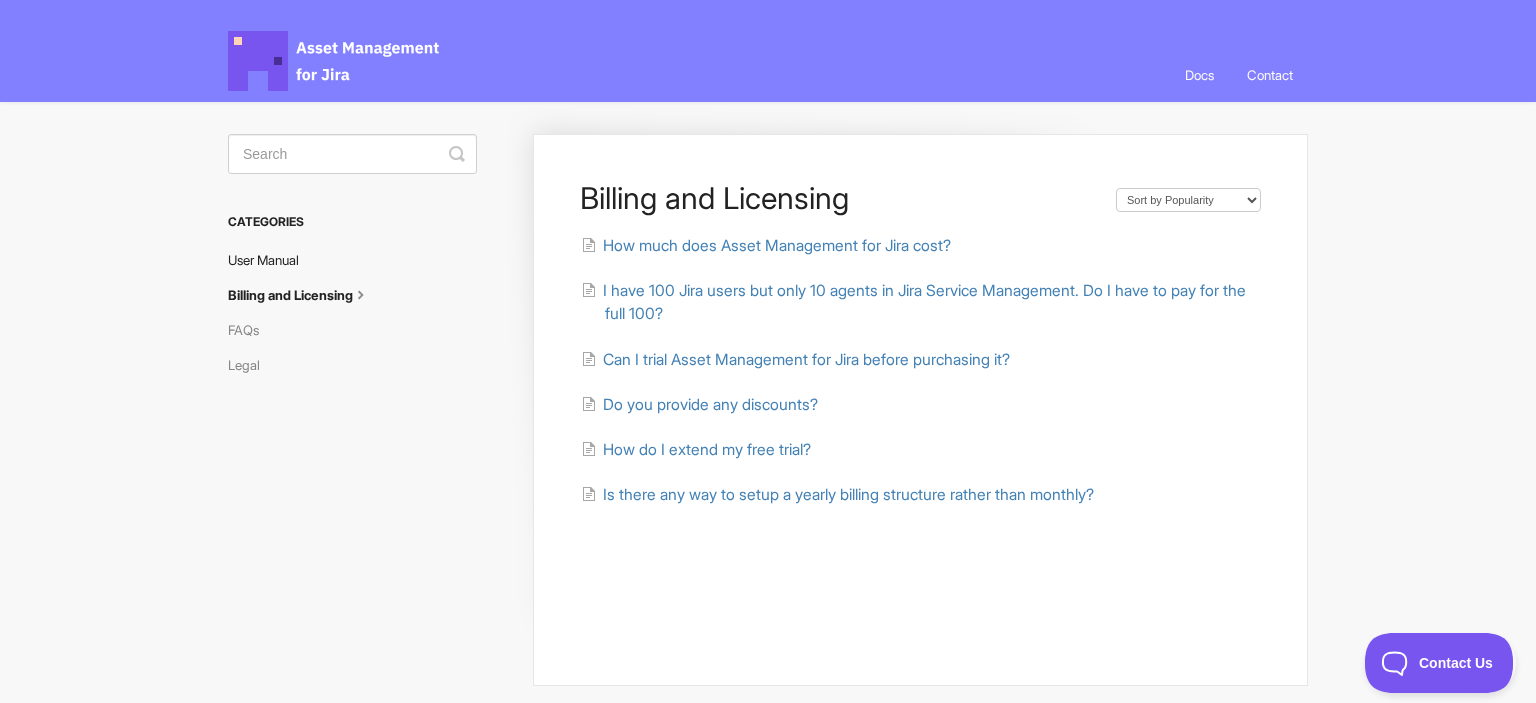 click on "User Manual" at bounding box center [271, 260] 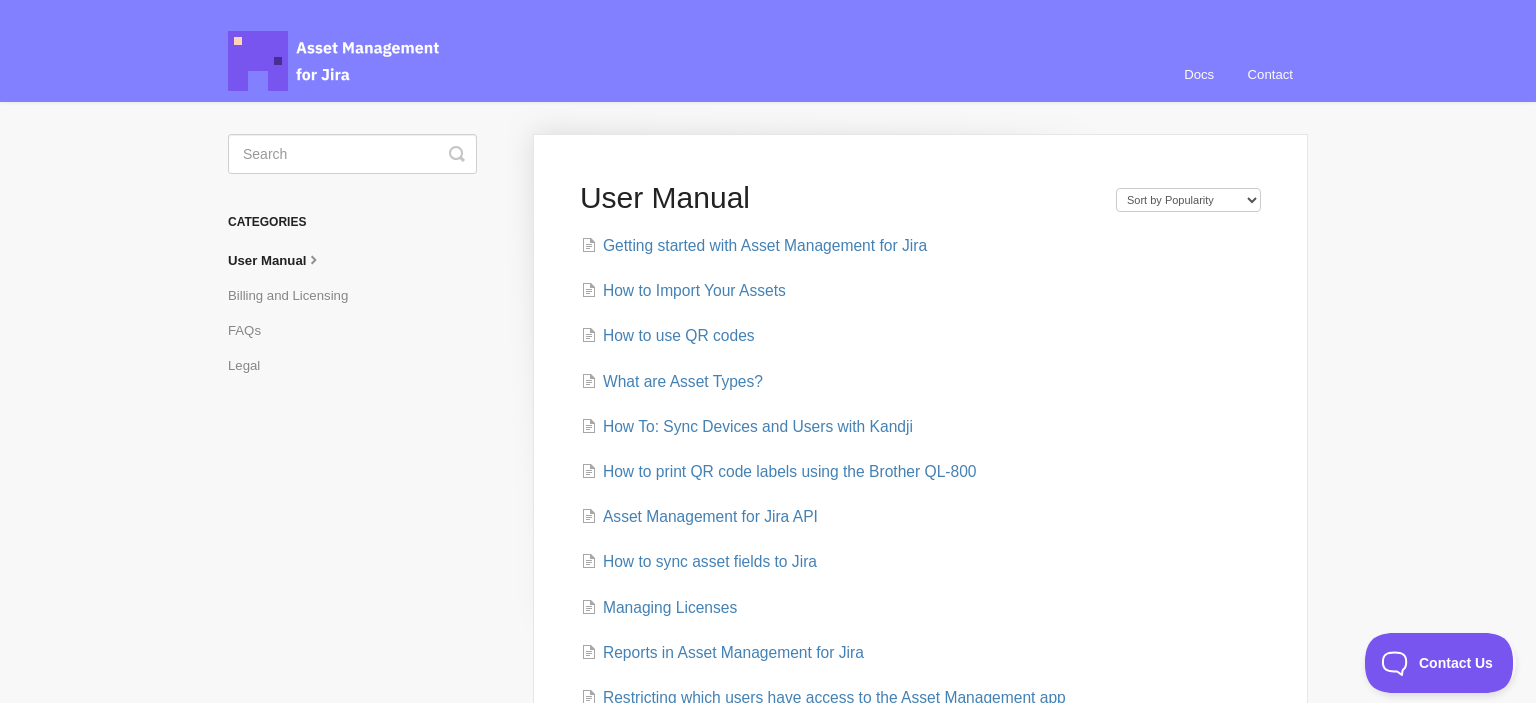 scroll, scrollTop: 0, scrollLeft: 0, axis: both 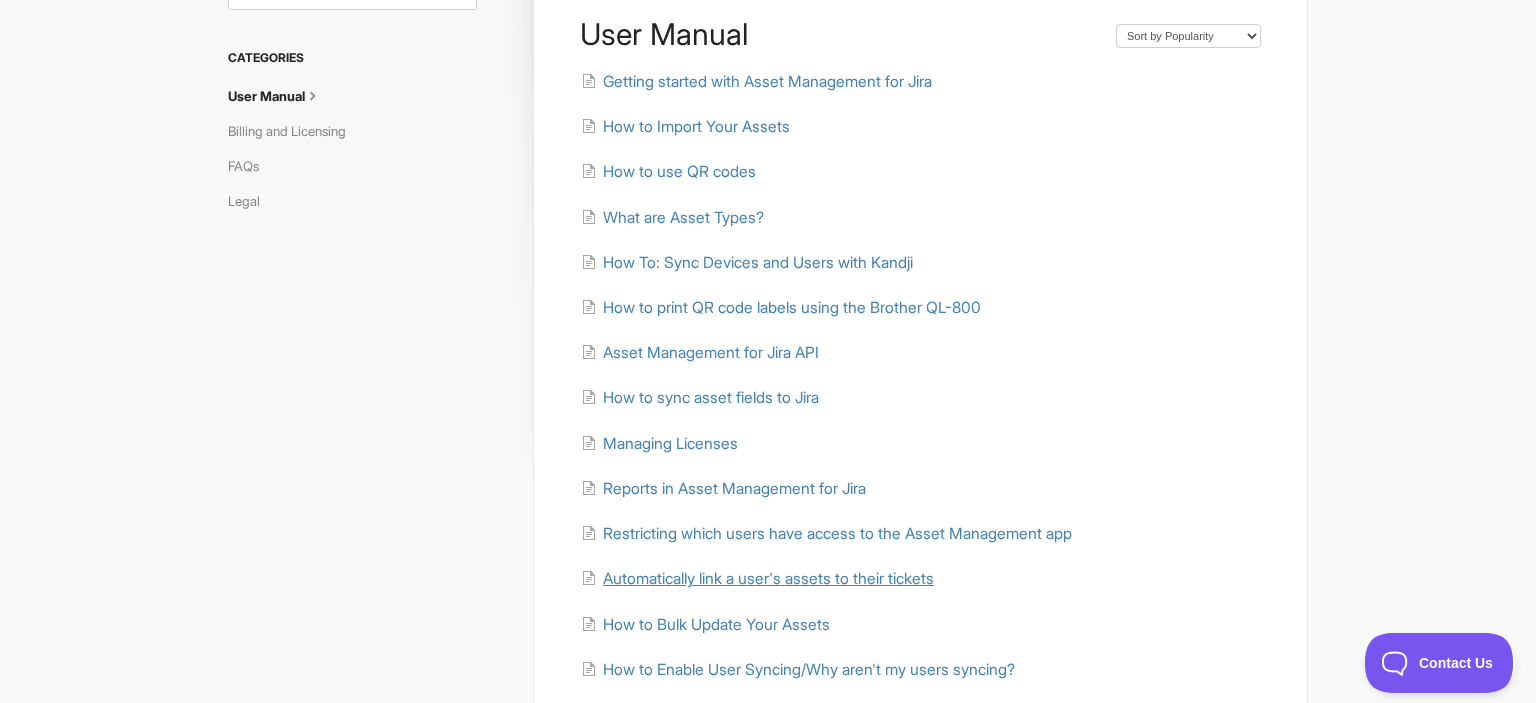 click on "Automatically link a user's assets to their tickets" at bounding box center [768, 578] 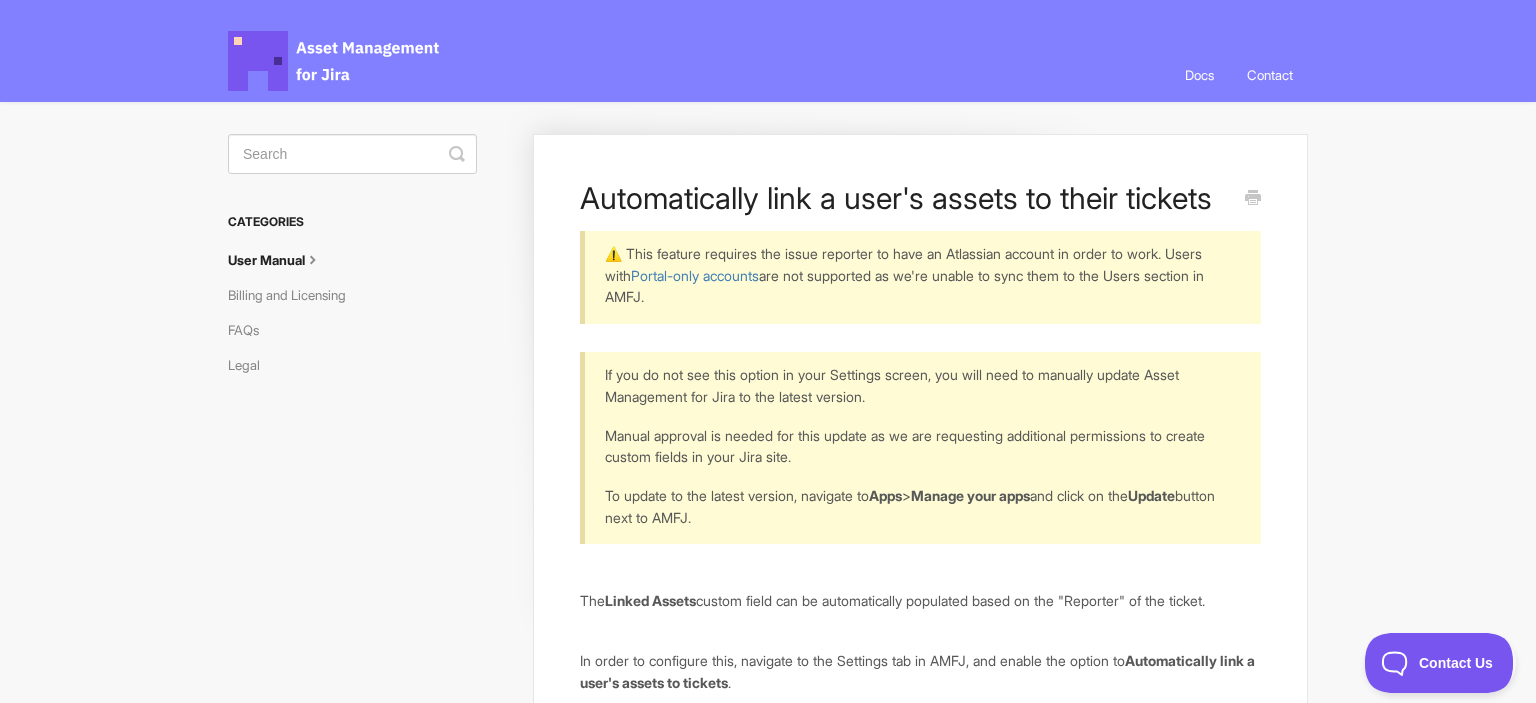 scroll, scrollTop: 0, scrollLeft: 0, axis: both 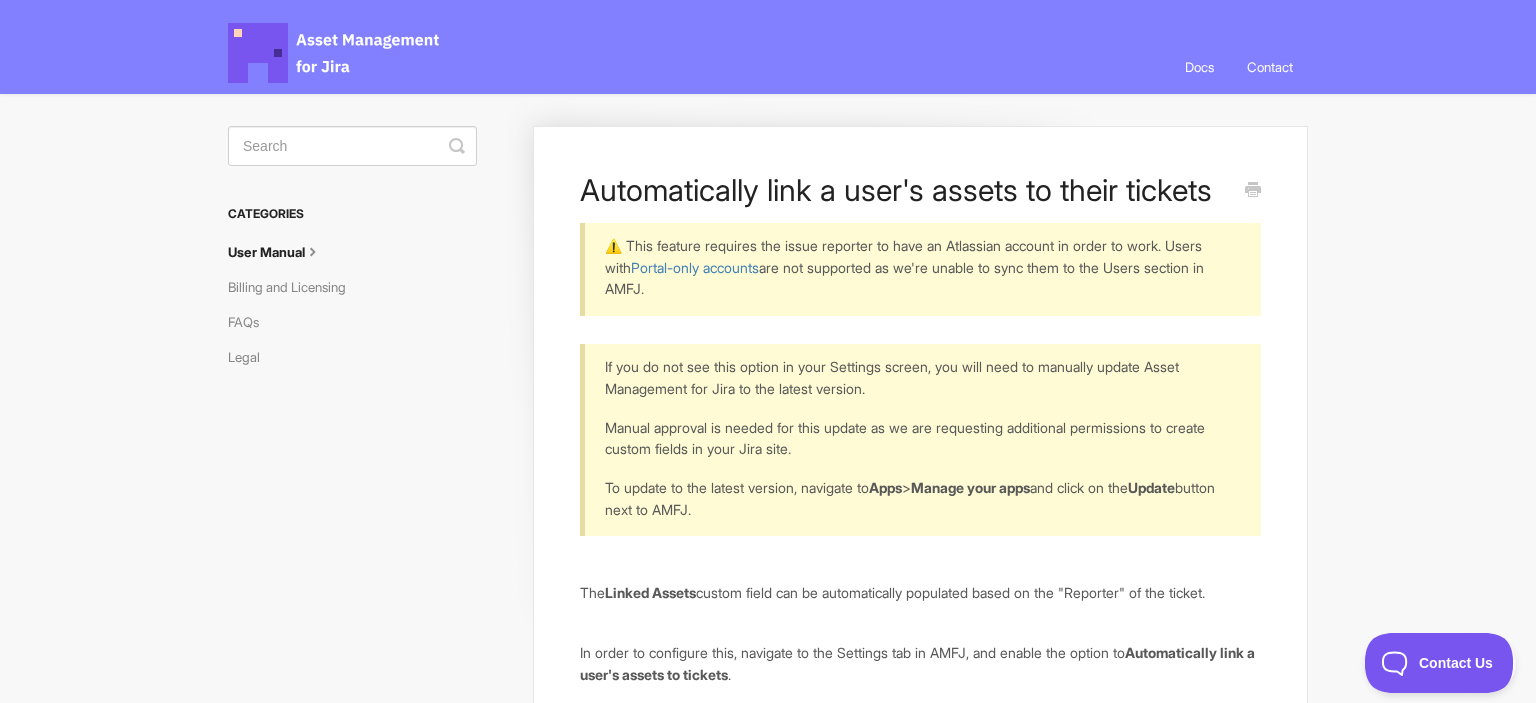 click on "User Manual" at bounding box center [283, 252] 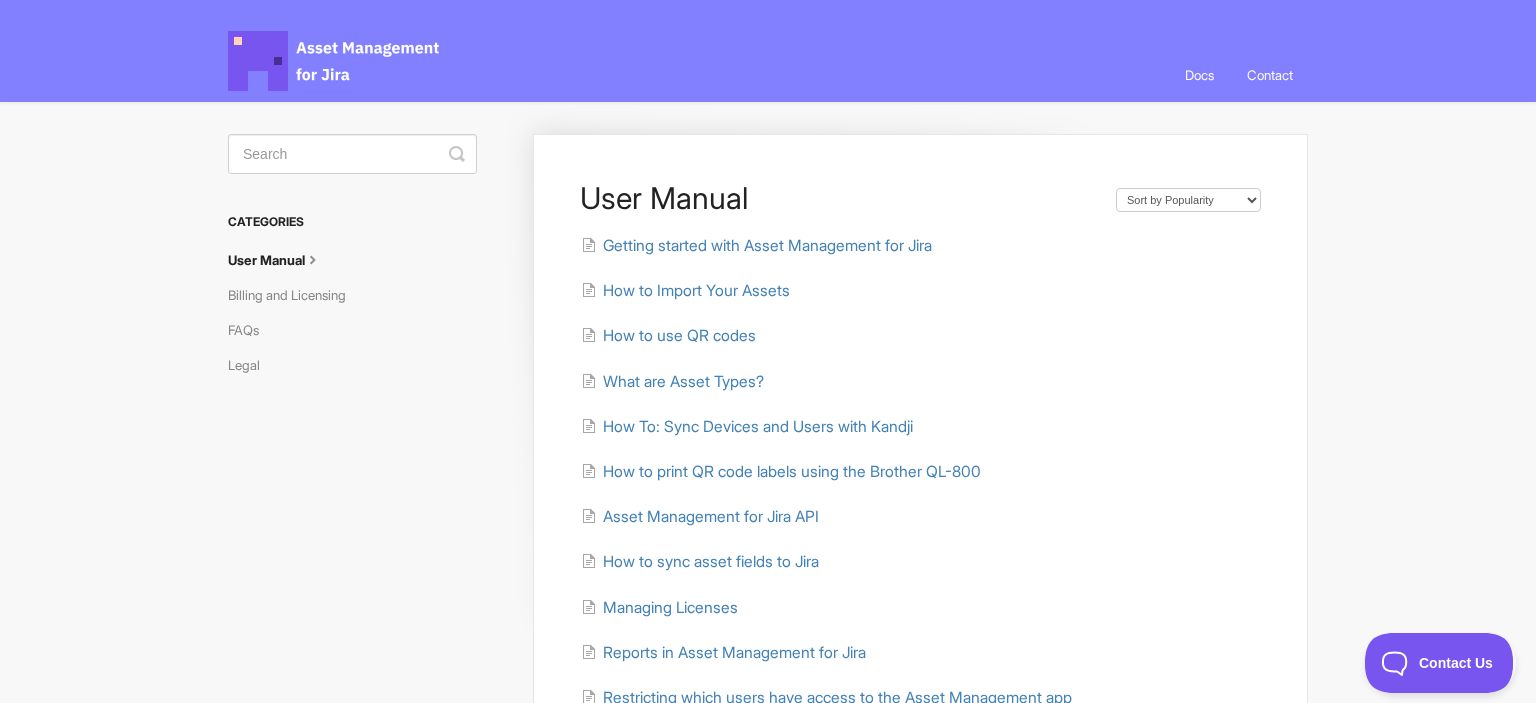 scroll, scrollTop: 0, scrollLeft: 0, axis: both 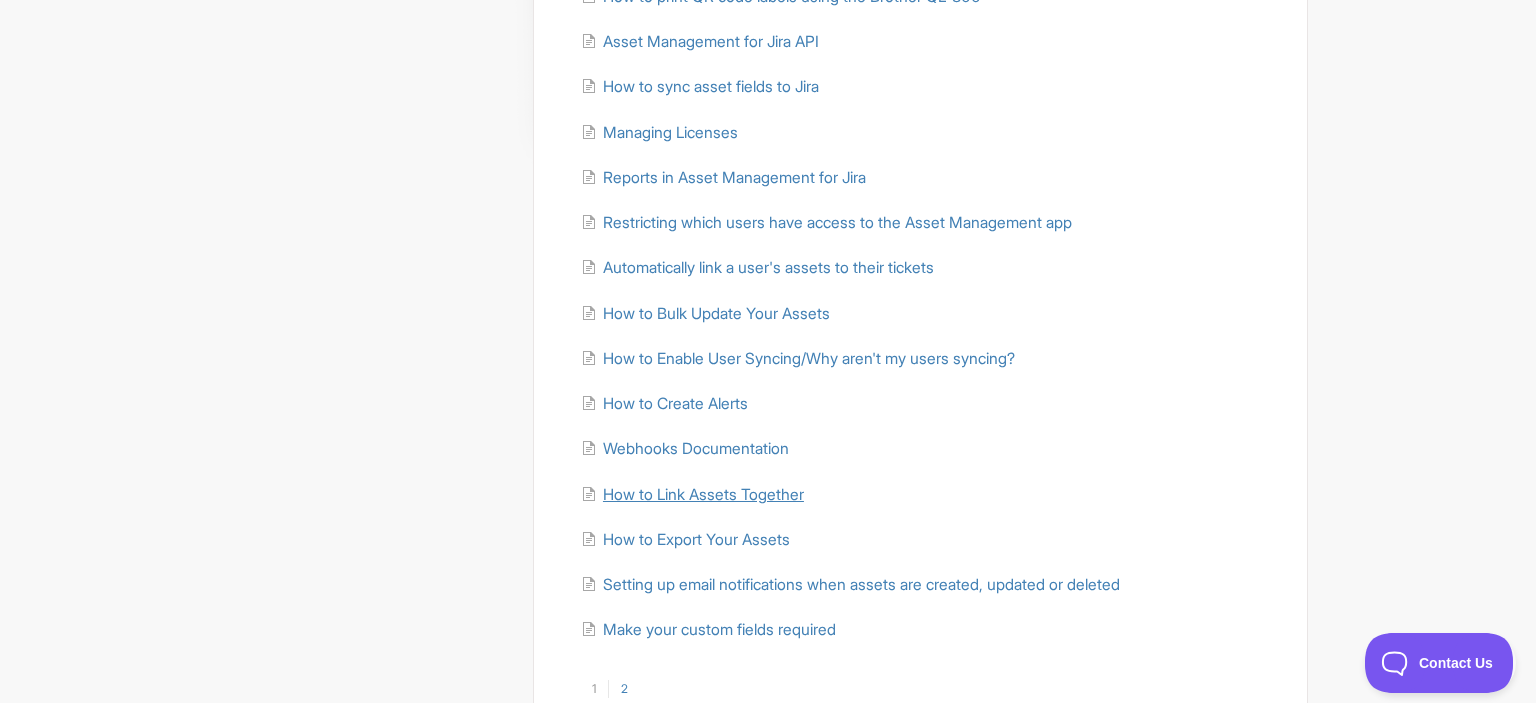 click on "How to Link Assets Together" at bounding box center (703, 494) 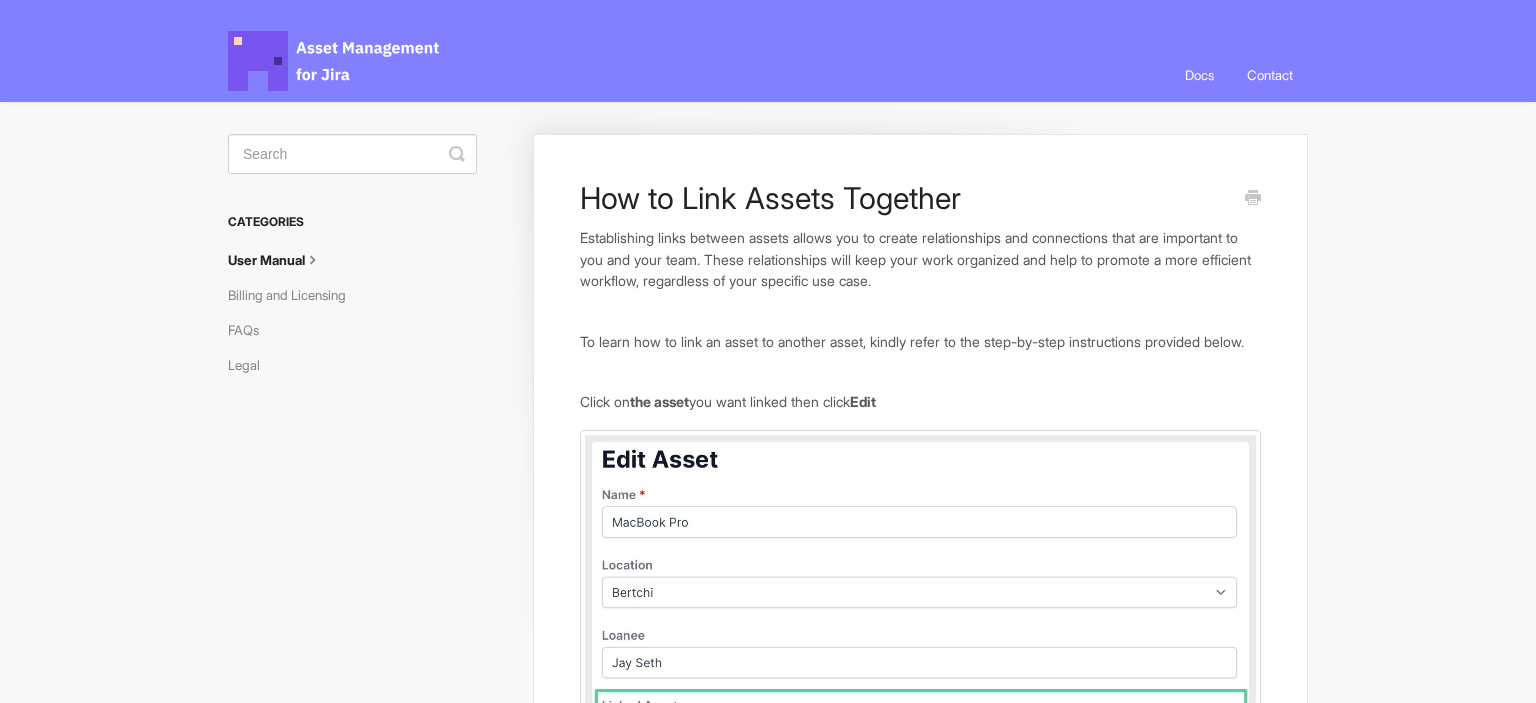 scroll, scrollTop: 0, scrollLeft: 0, axis: both 